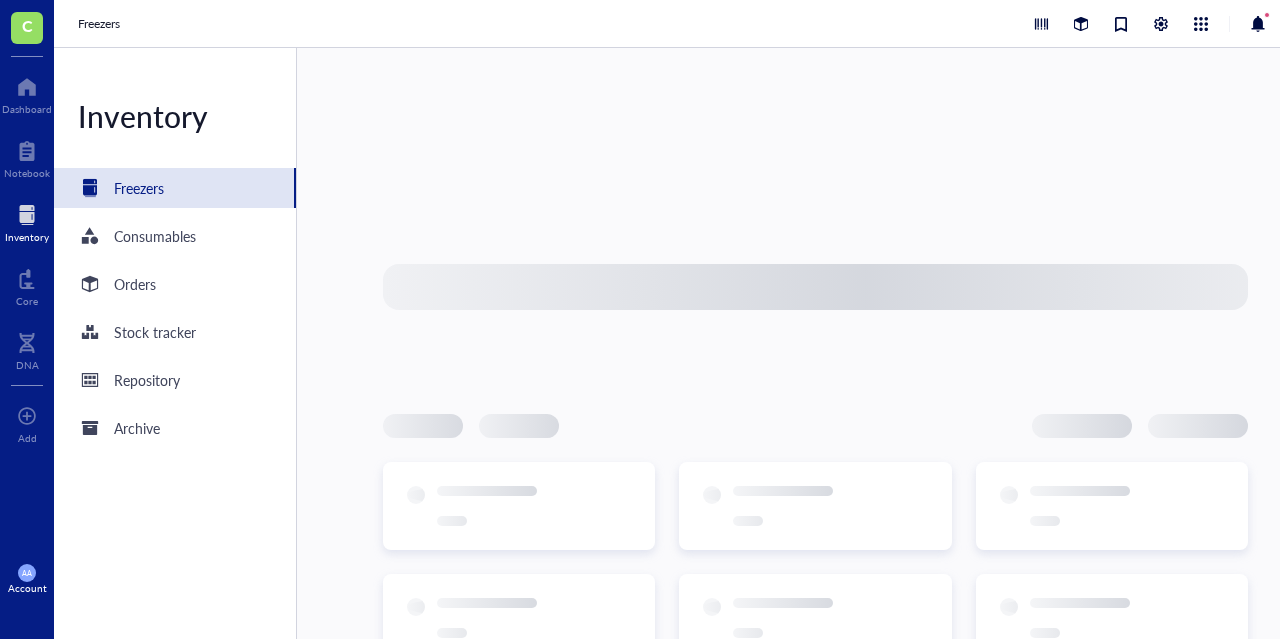 scroll, scrollTop: 0, scrollLeft: 0, axis: both 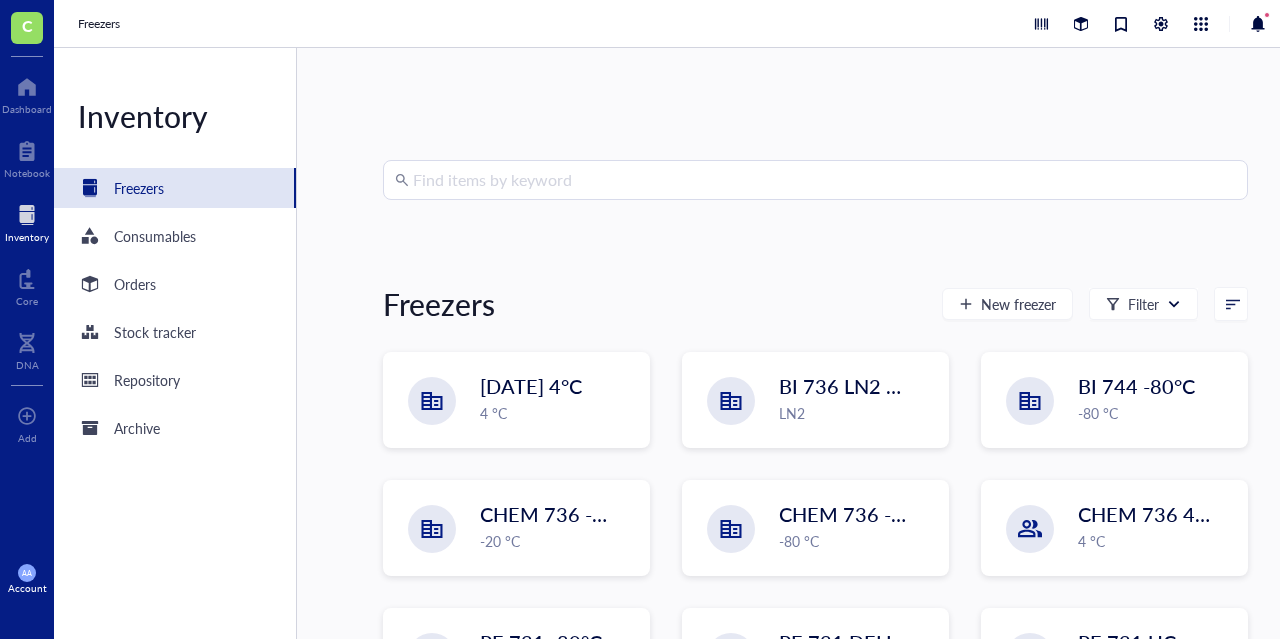 click at bounding box center [824, 180] 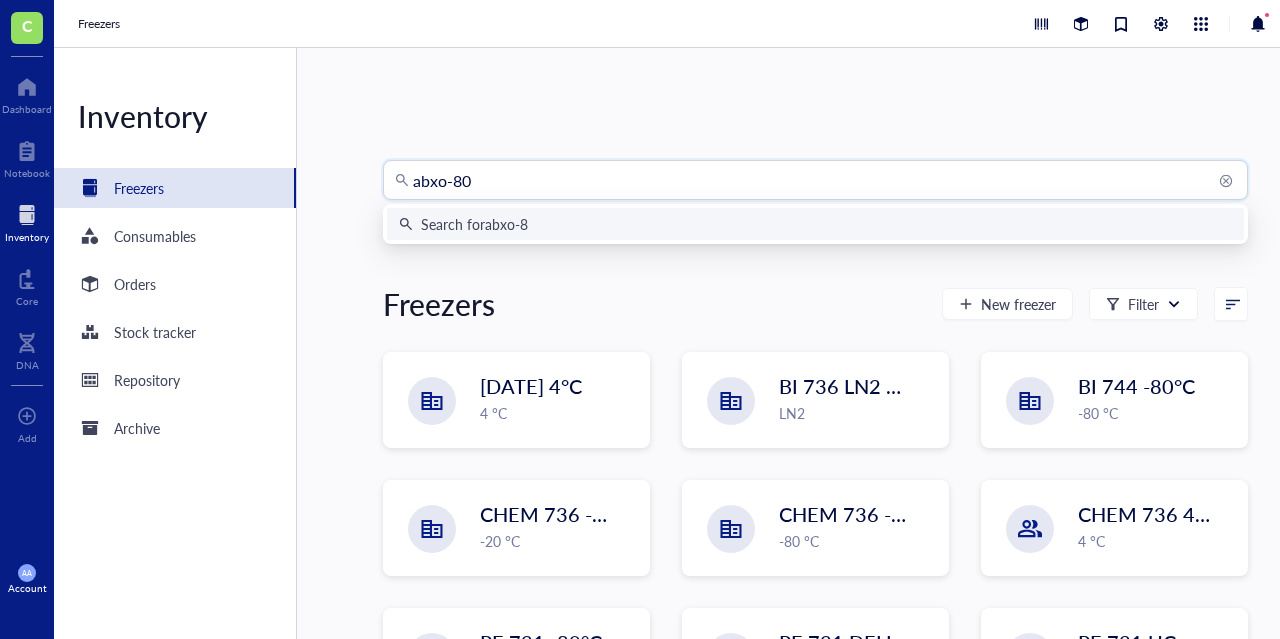 type on "abxo-802" 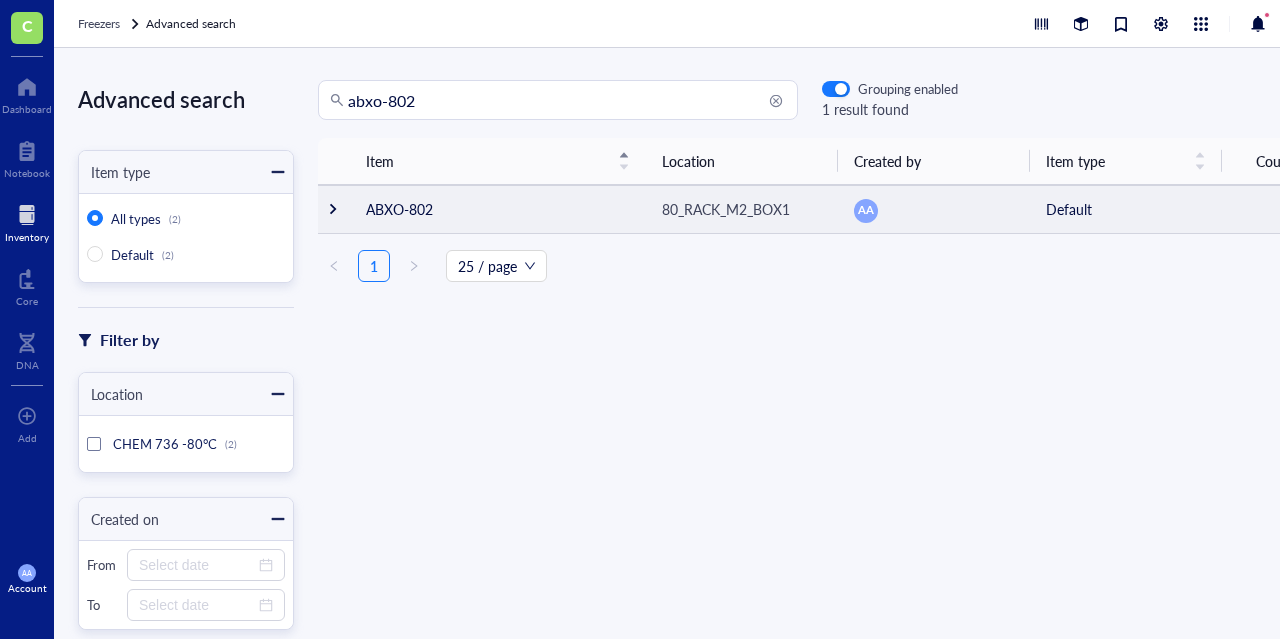 click on "ABXO-802" at bounding box center [498, 209] 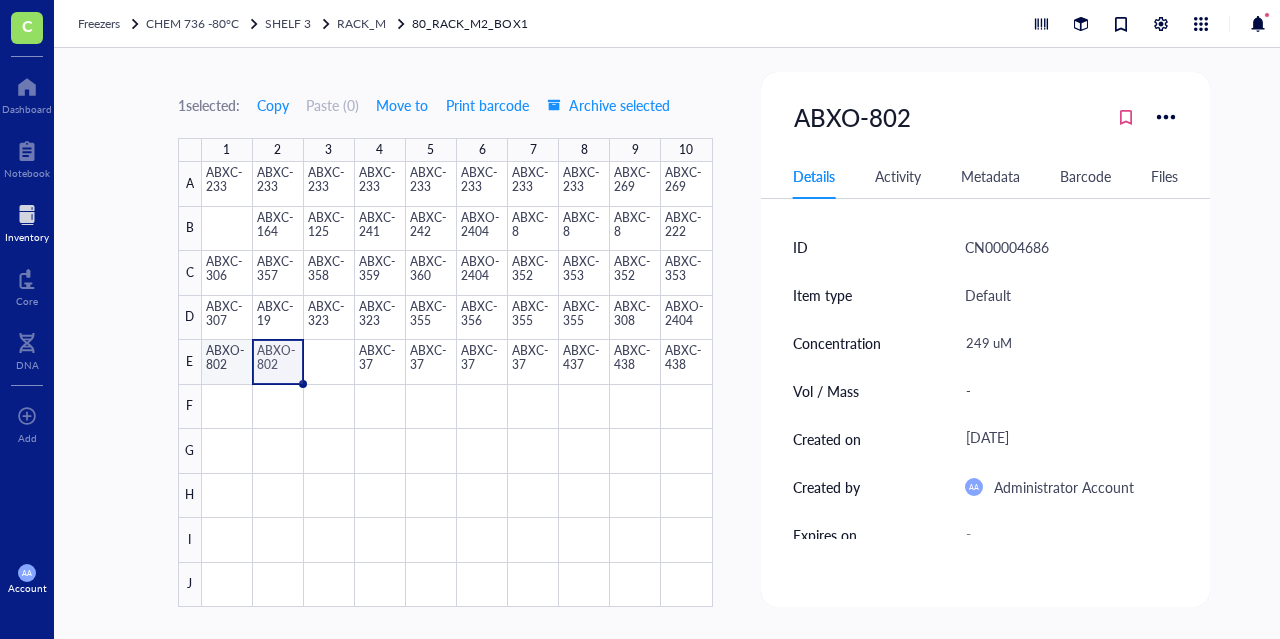 click at bounding box center [457, 384] 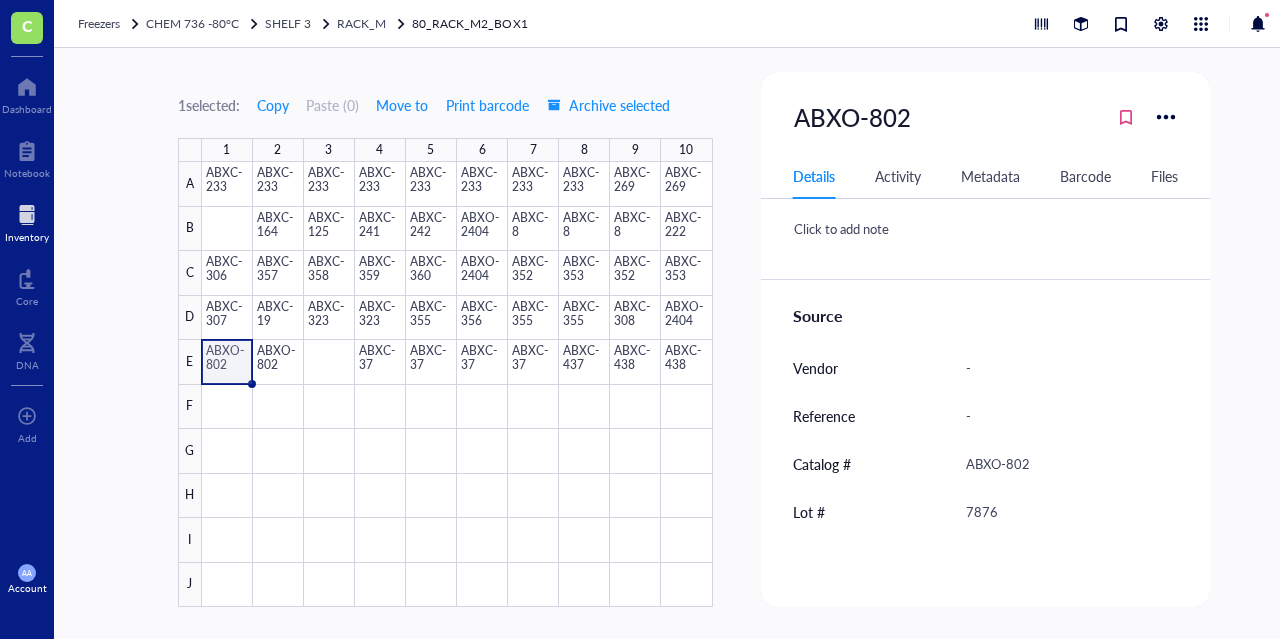 scroll, scrollTop: 629, scrollLeft: 0, axis: vertical 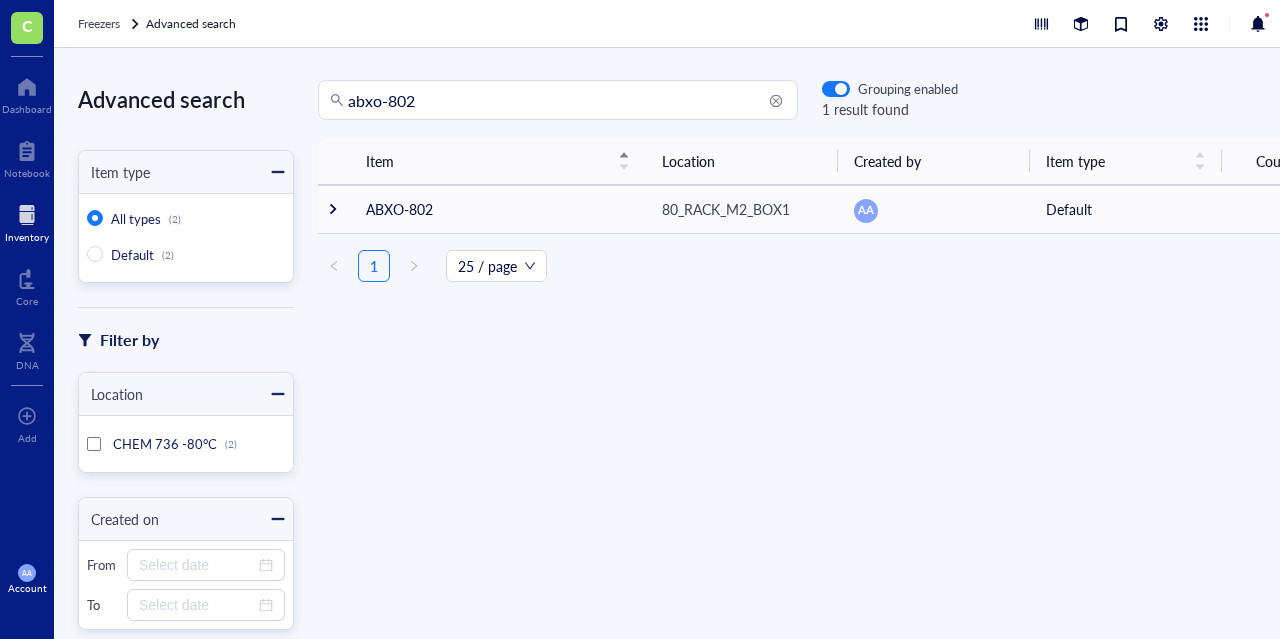 click on "abxo-802" at bounding box center (567, 100) 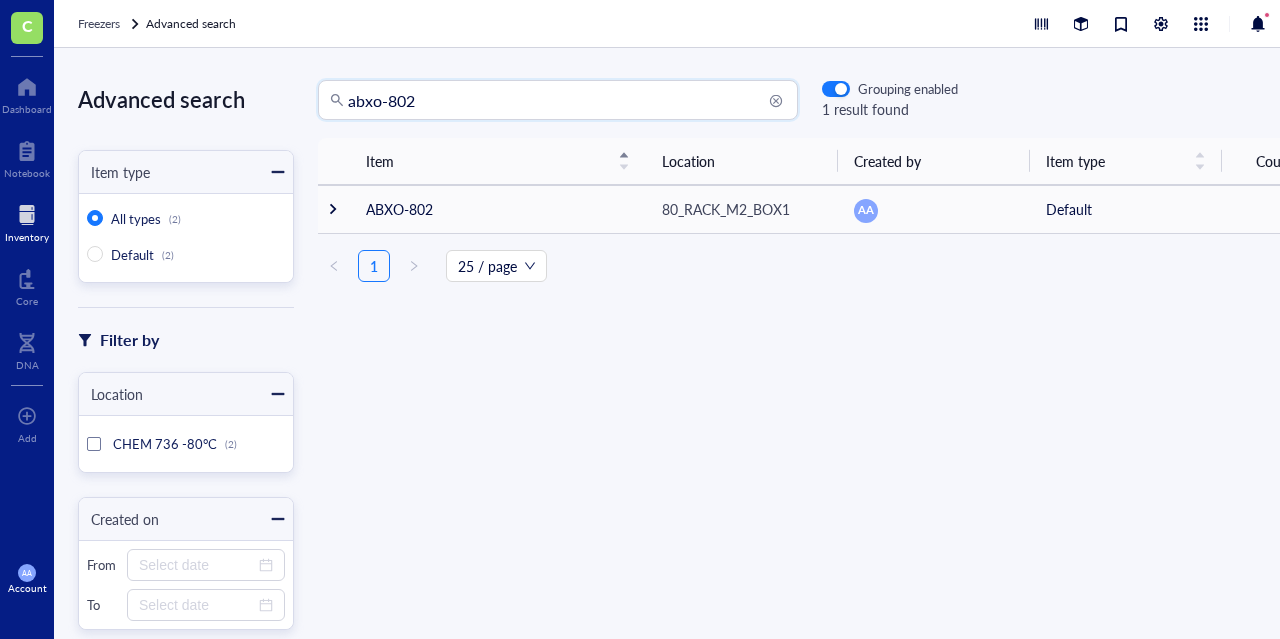 click on "abxo-802" at bounding box center [567, 100] 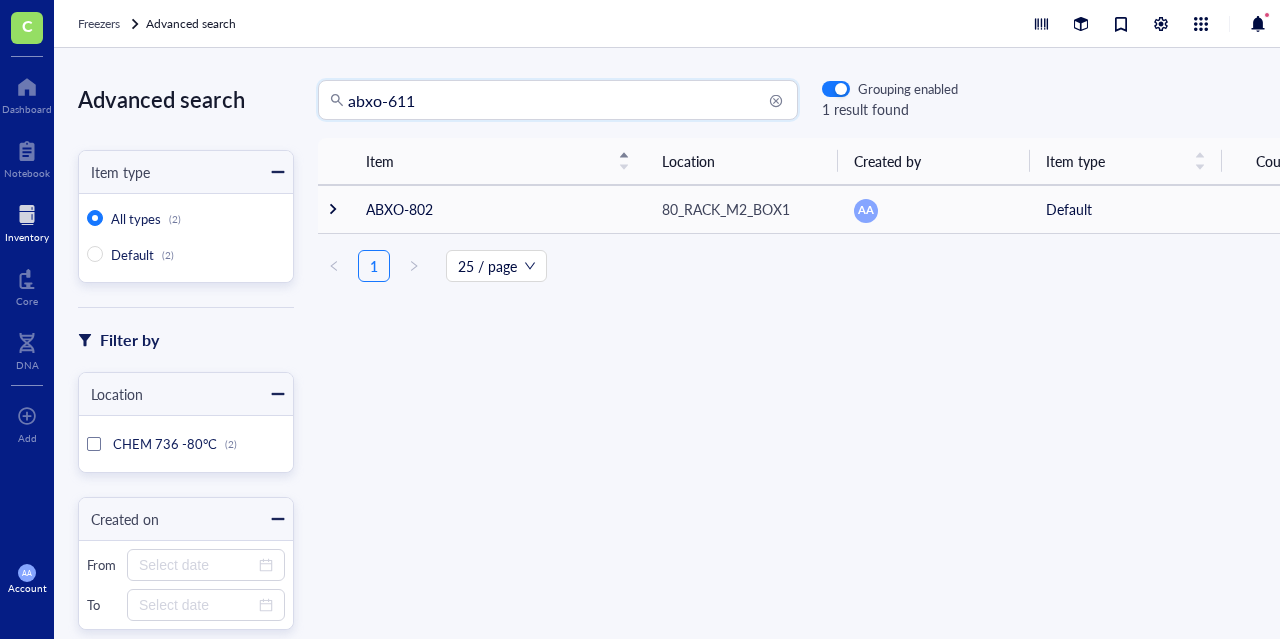 type on "abxo-611" 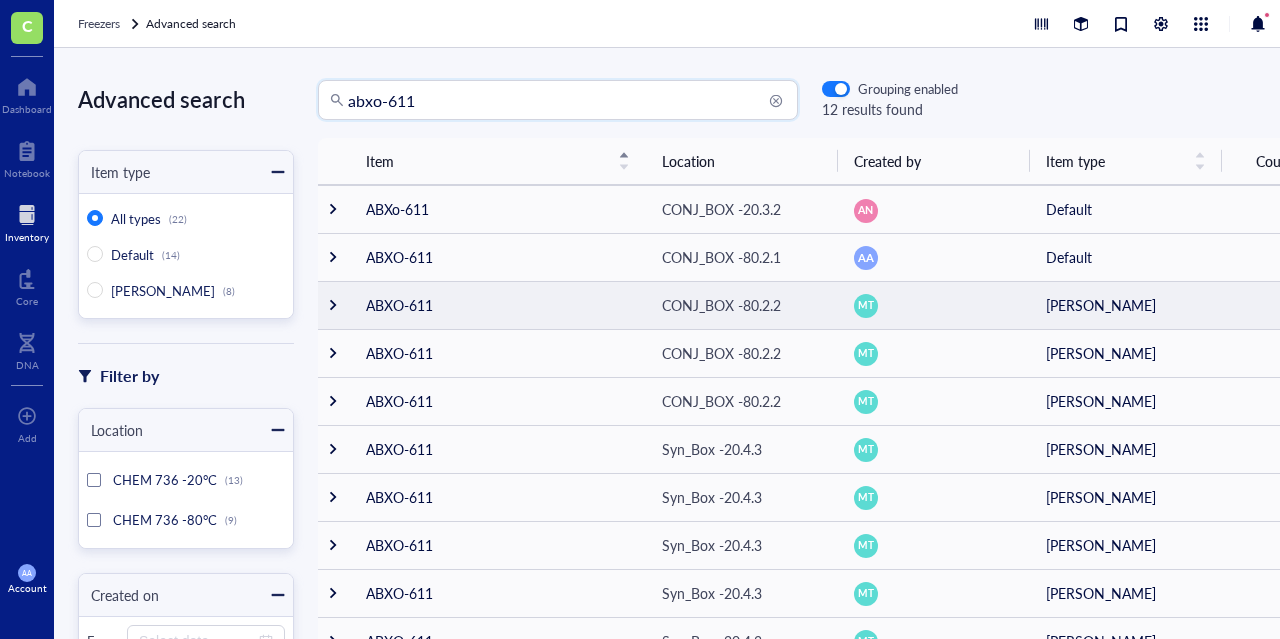 click on "ABXO-611" at bounding box center [498, 305] 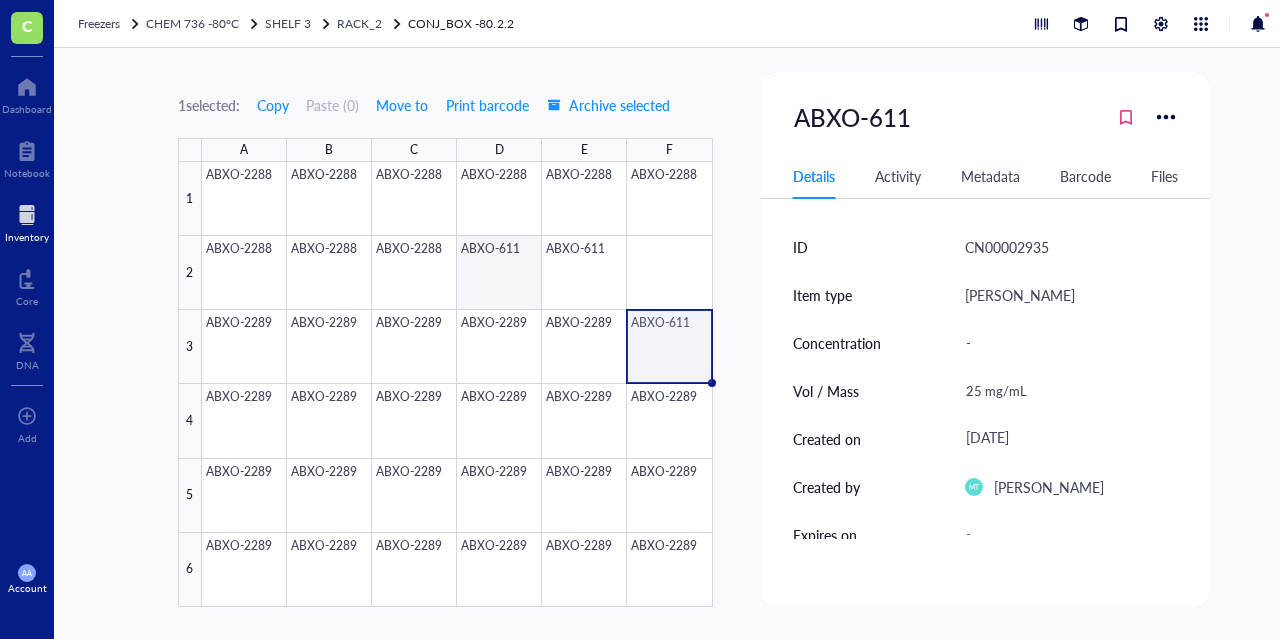 click at bounding box center [457, 384] 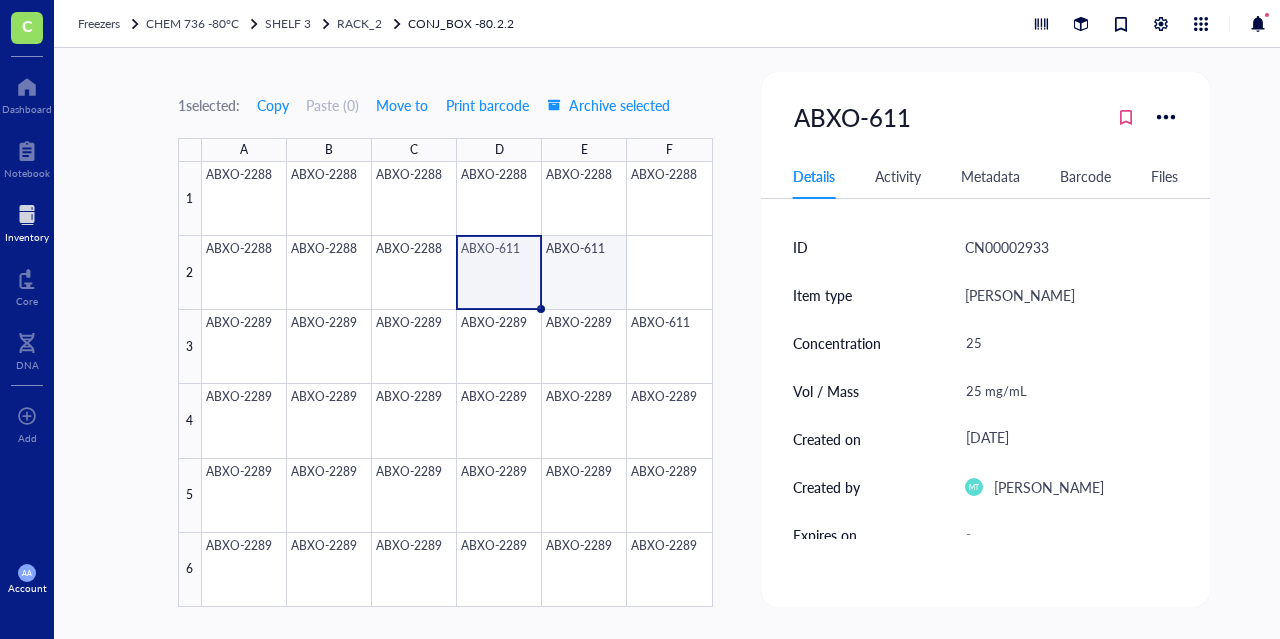 click at bounding box center (457, 384) 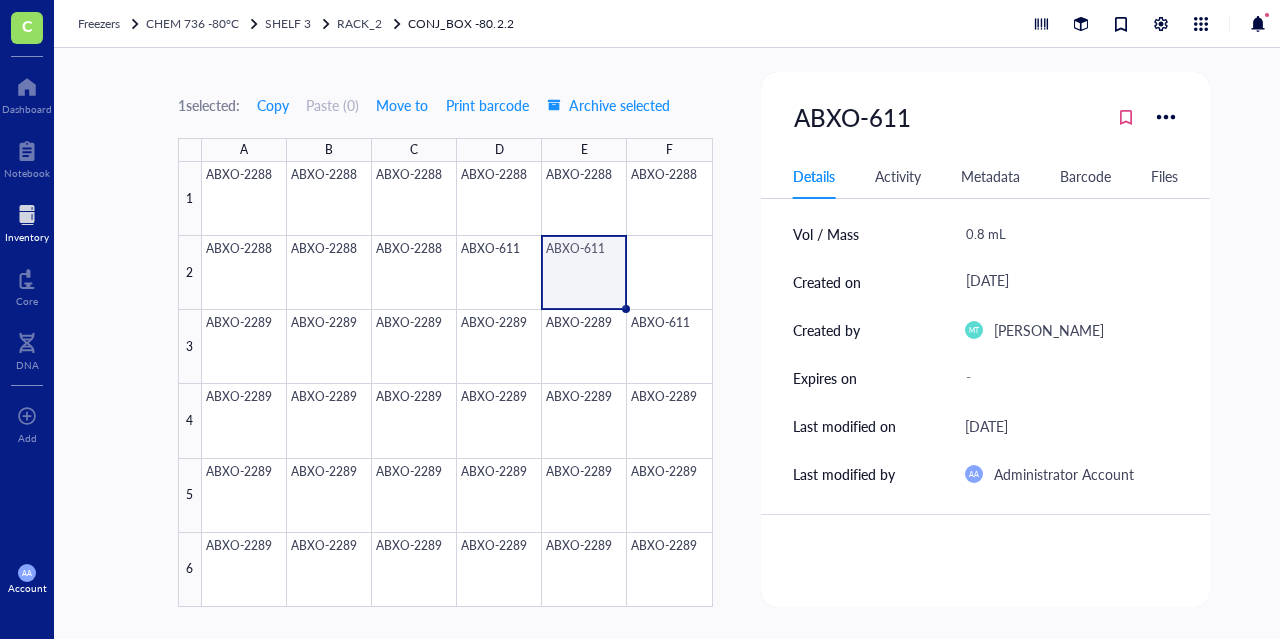 scroll, scrollTop: 0, scrollLeft: 0, axis: both 